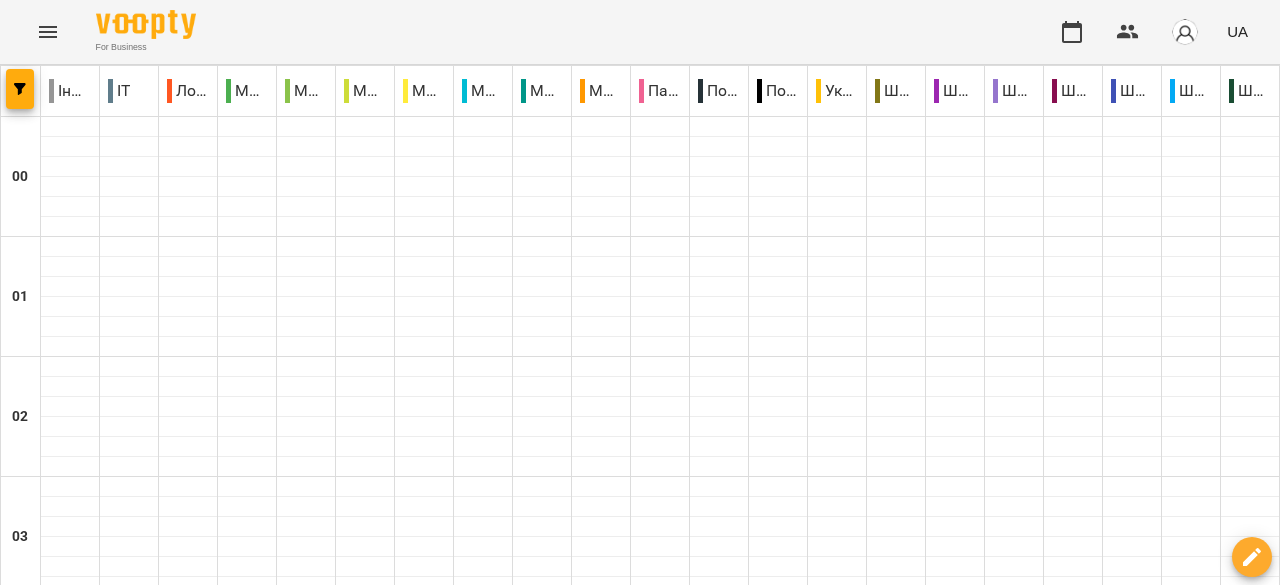 scroll, scrollTop: 0, scrollLeft: 0, axis: both 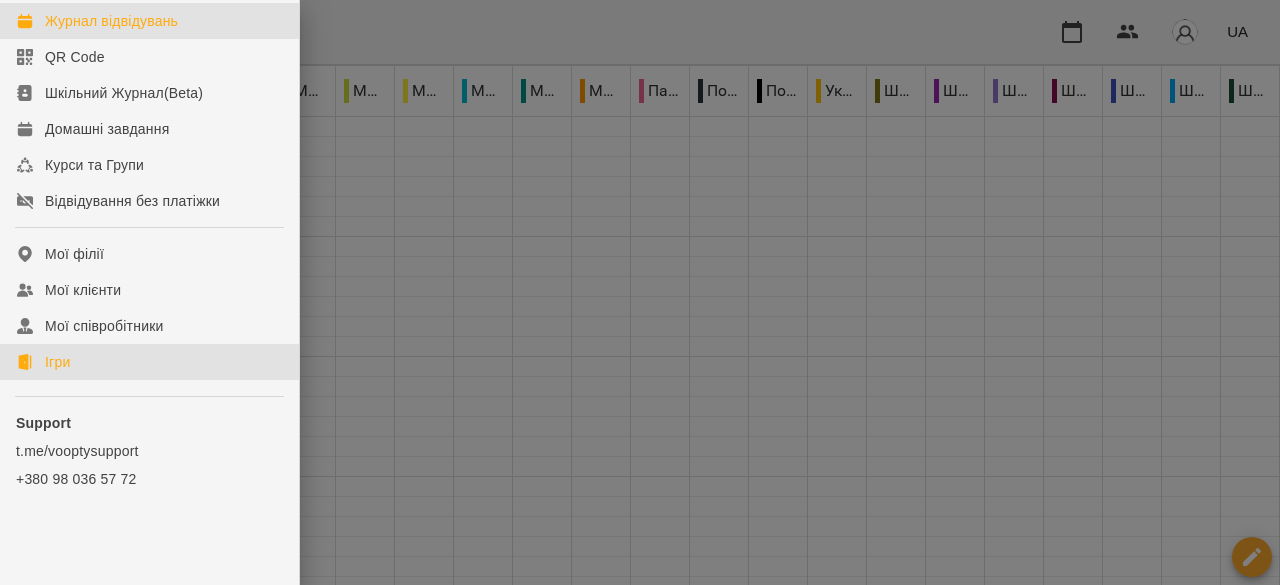 click on "Ігри" 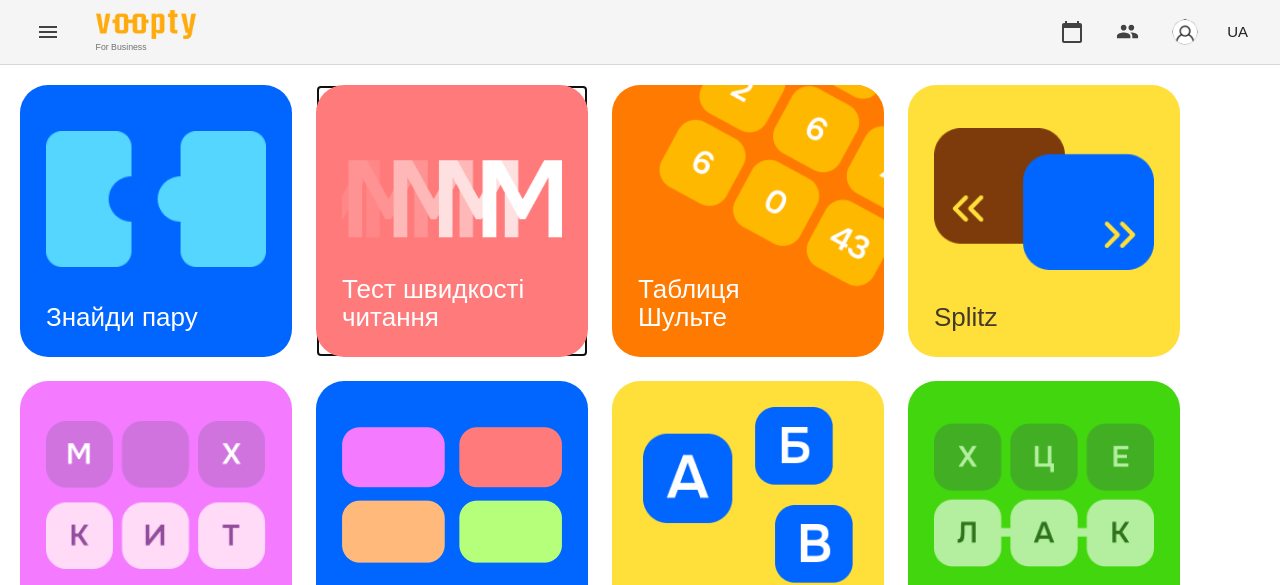 click on "Тест швидкості читання" at bounding box center (436, 302) 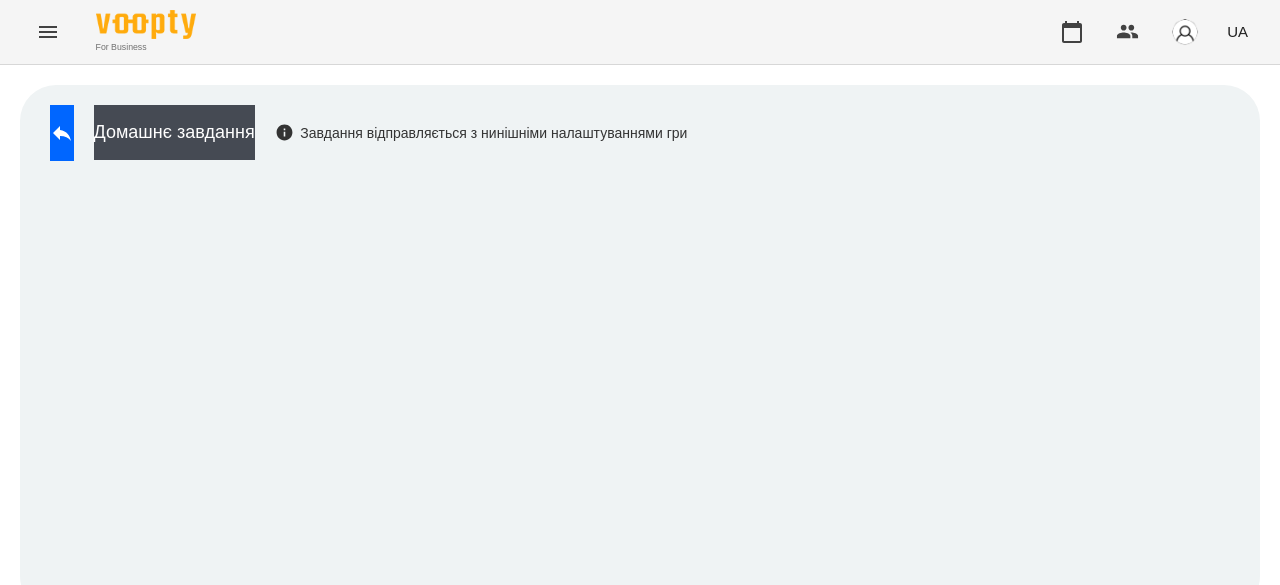 scroll, scrollTop: 26, scrollLeft: 0, axis: vertical 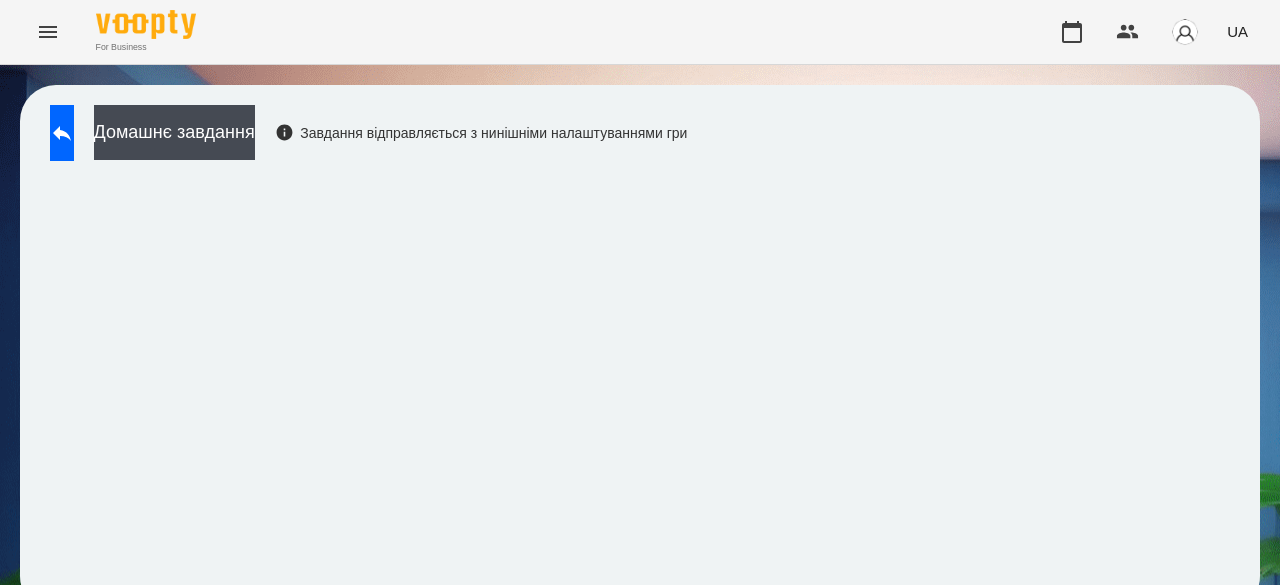 click 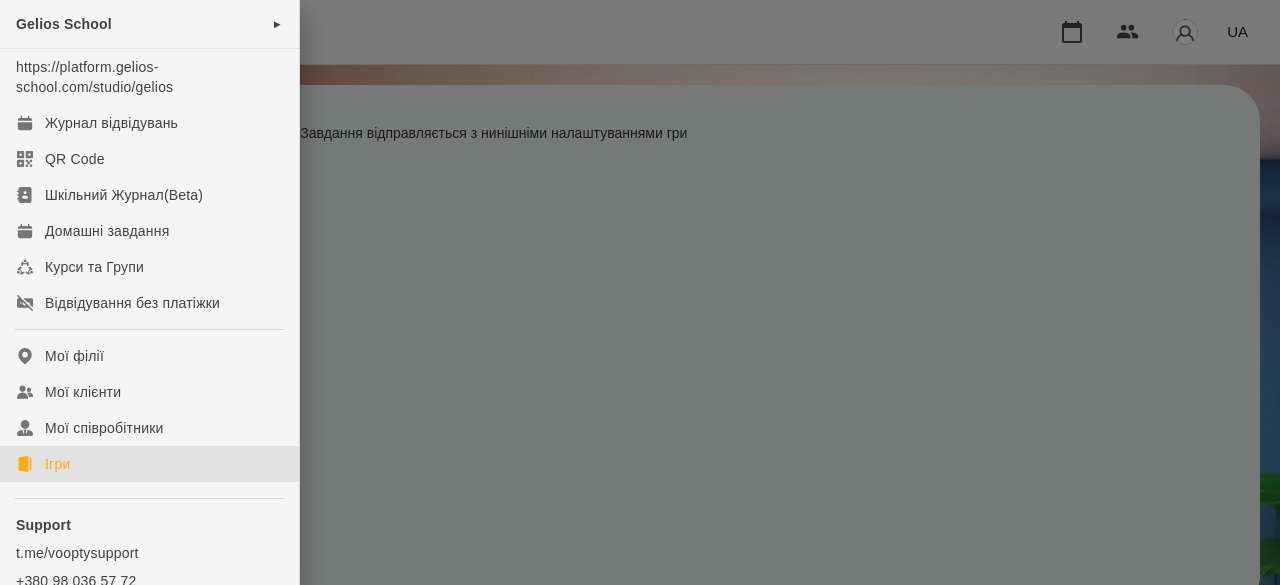 click on "Ігри" at bounding box center [57, 464] 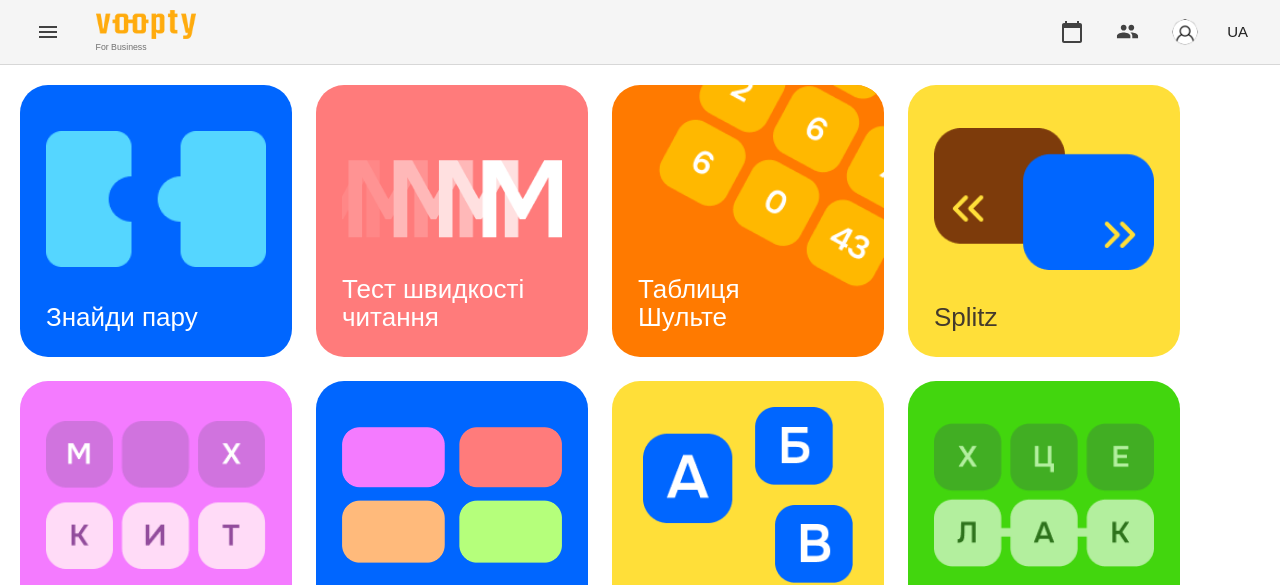 scroll, scrollTop: 226, scrollLeft: 0, axis: vertical 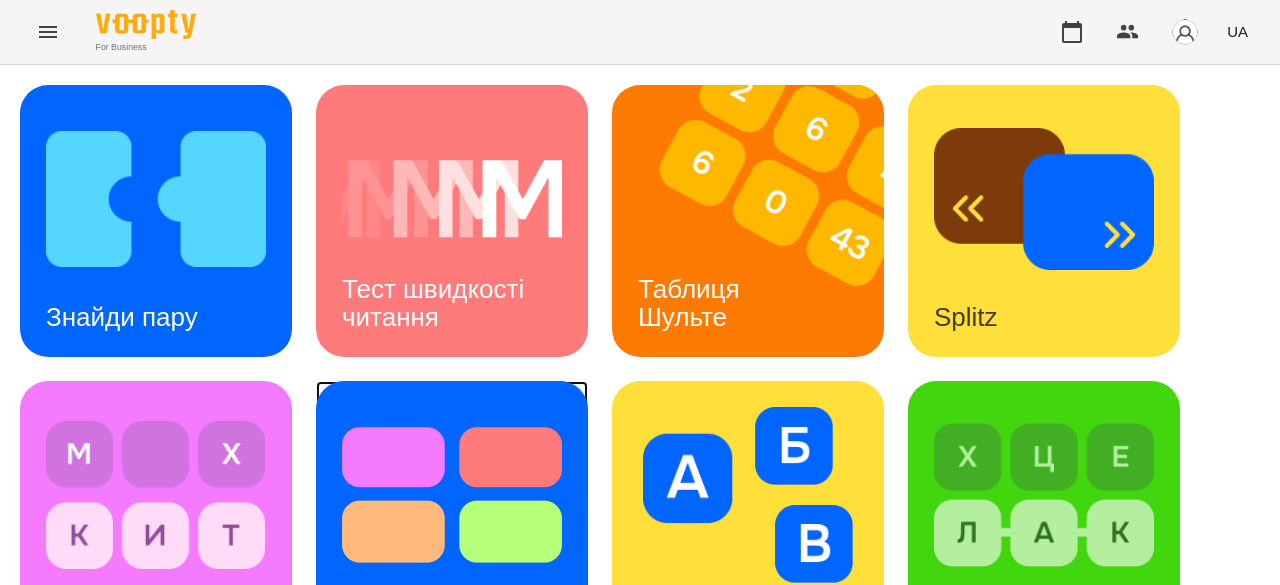 click at bounding box center [452, 495] 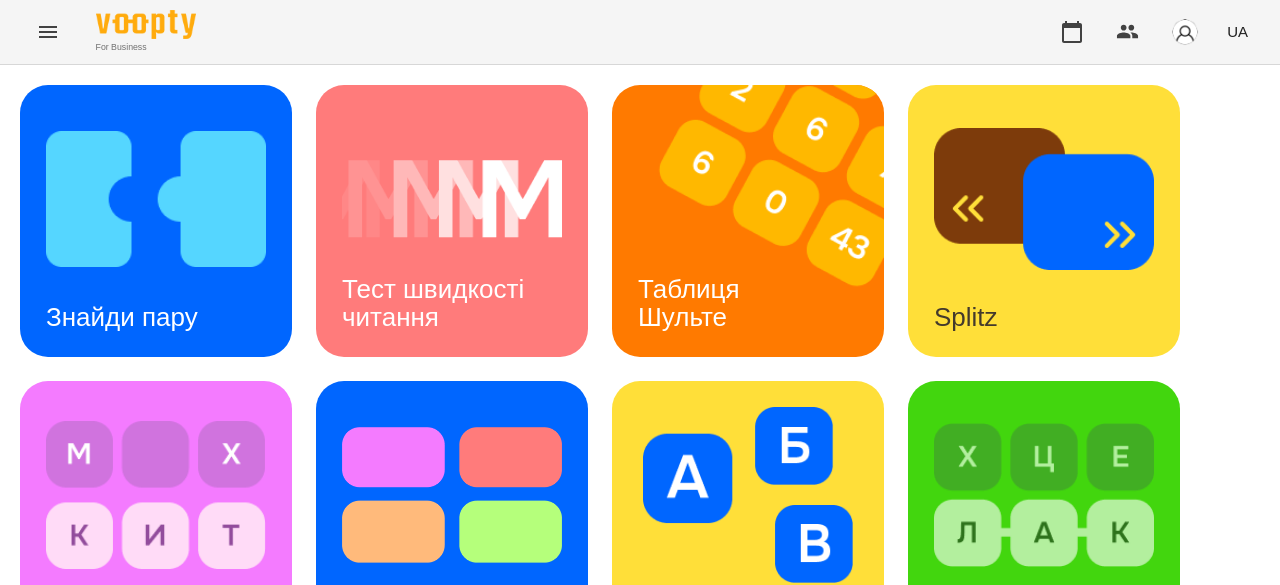 scroll, scrollTop: 2, scrollLeft: 0, axis: vertical 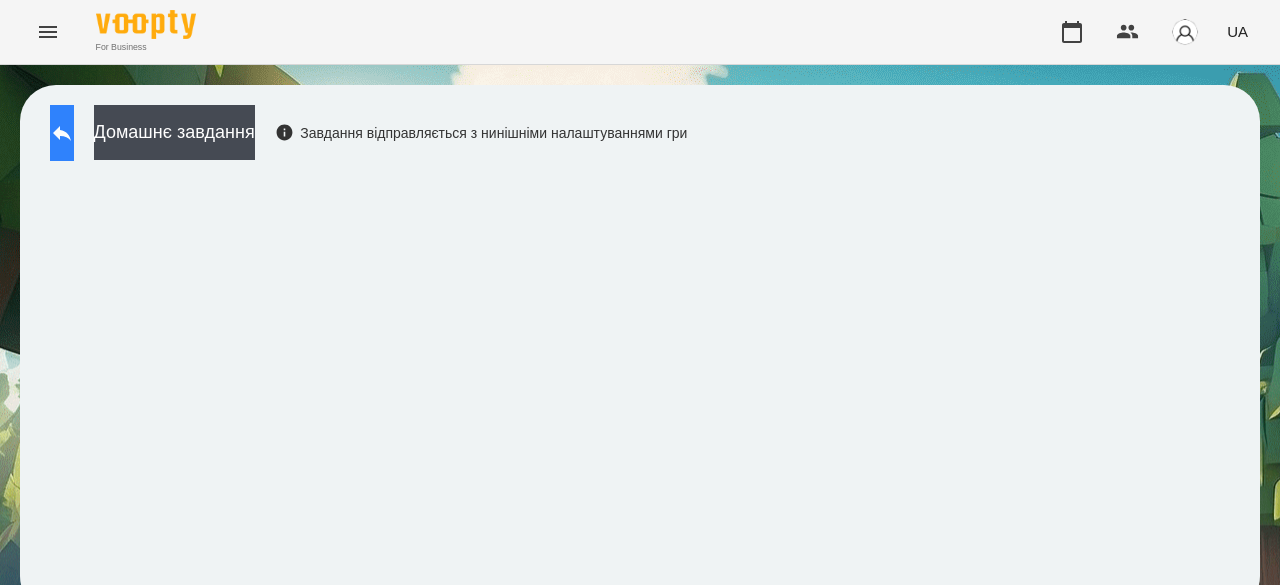 click at bounding box center [62, 133] 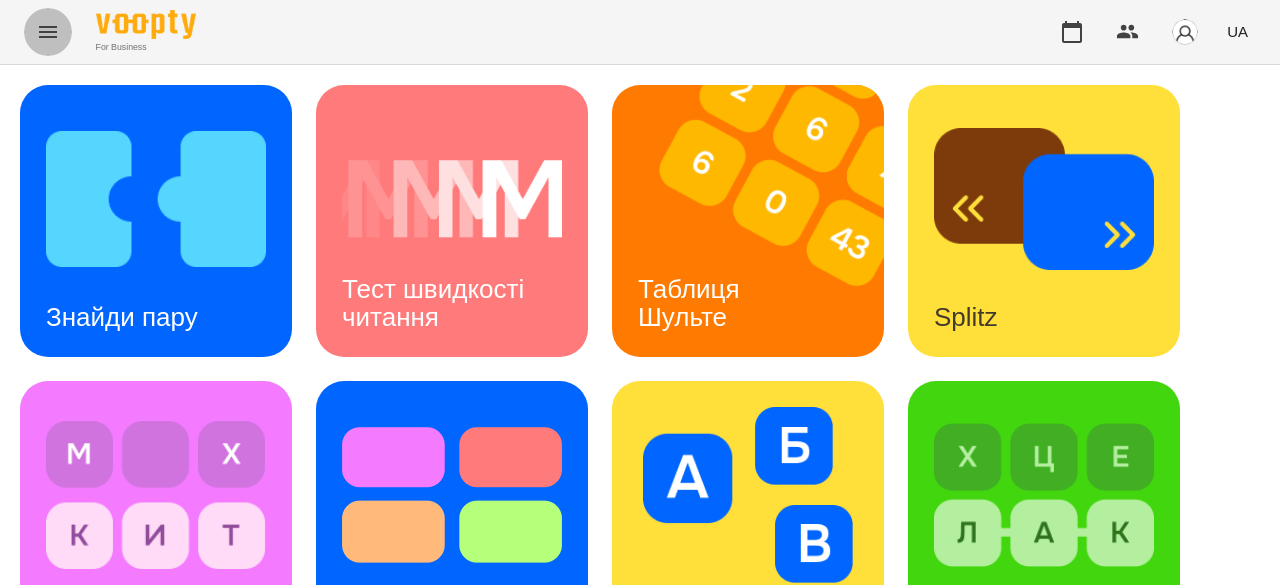click 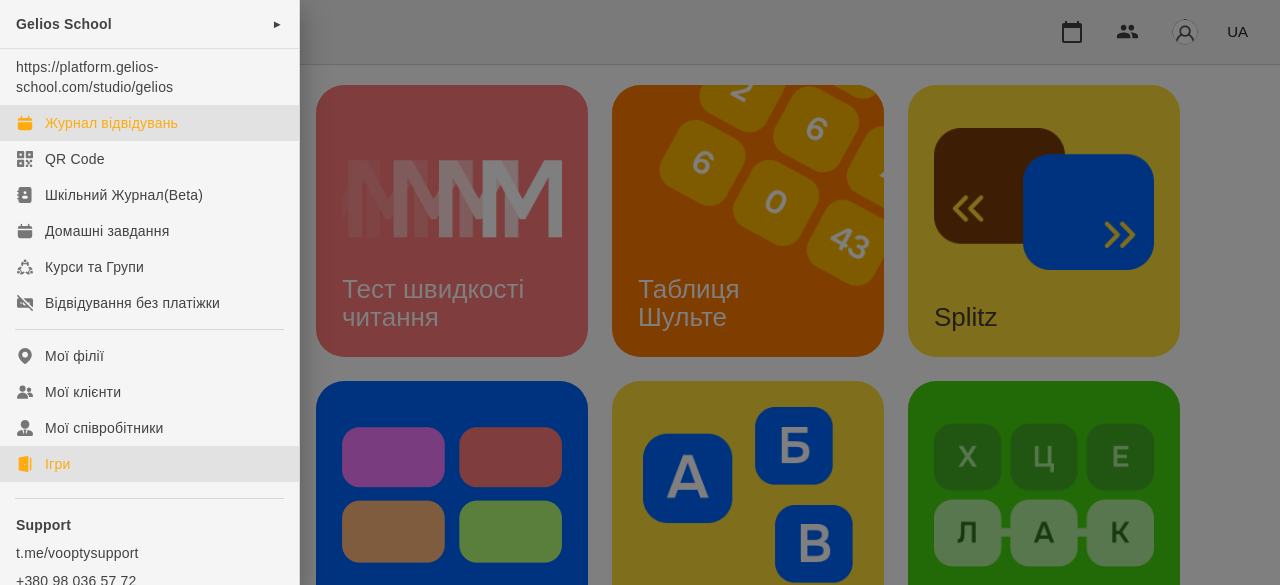 click on "Журнал відвідувань" at bounding box center (111, 123) 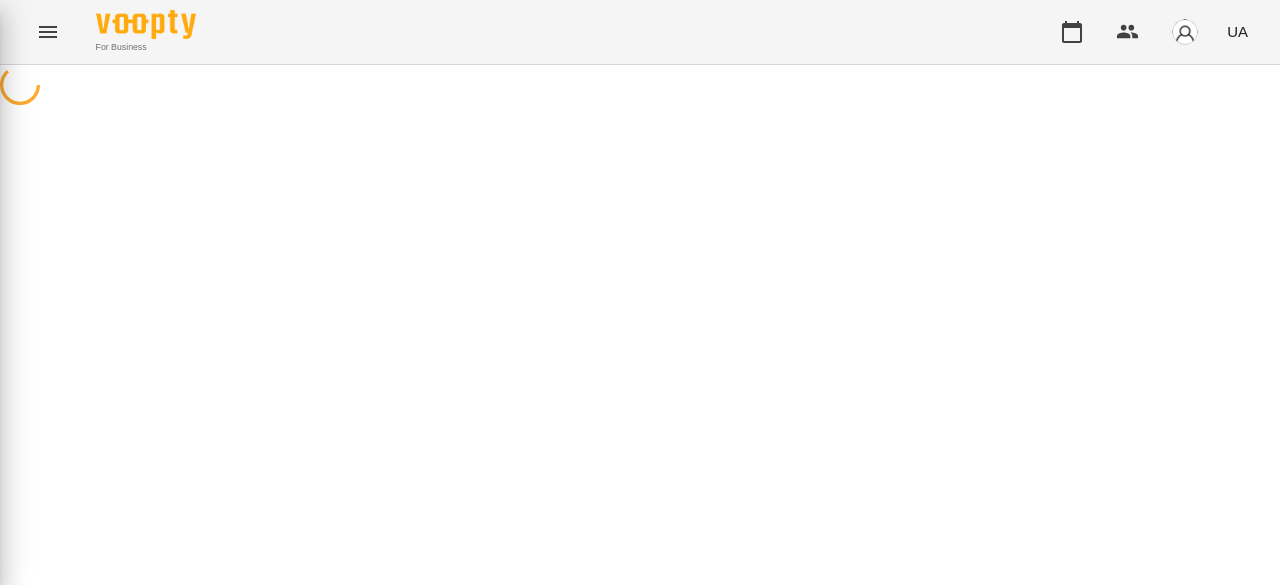 scroll, scrollTop: 0, scrollLeft: 0, axis: both 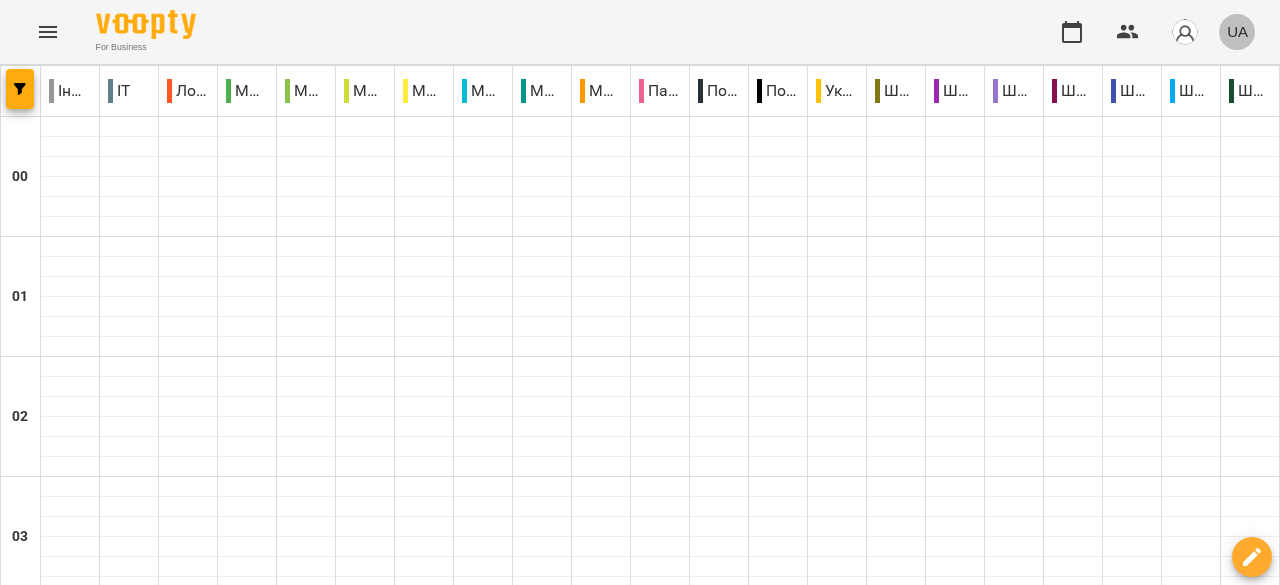 click on "UA" at bounding box center [1237, 31] 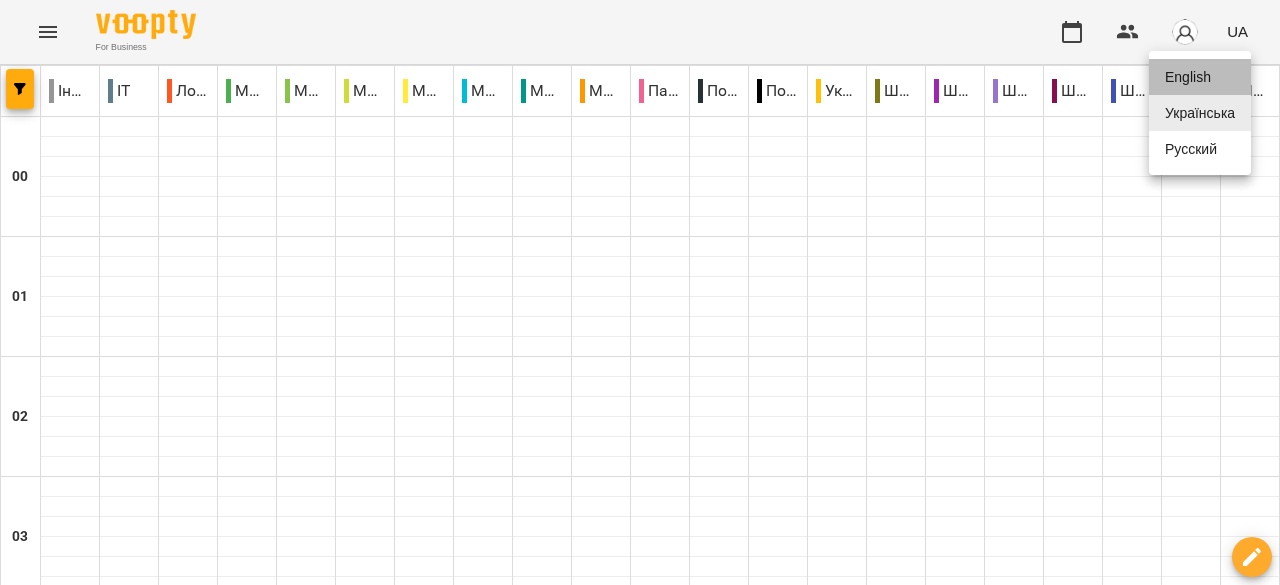 click on "English" at bounding box center [1200, 77] 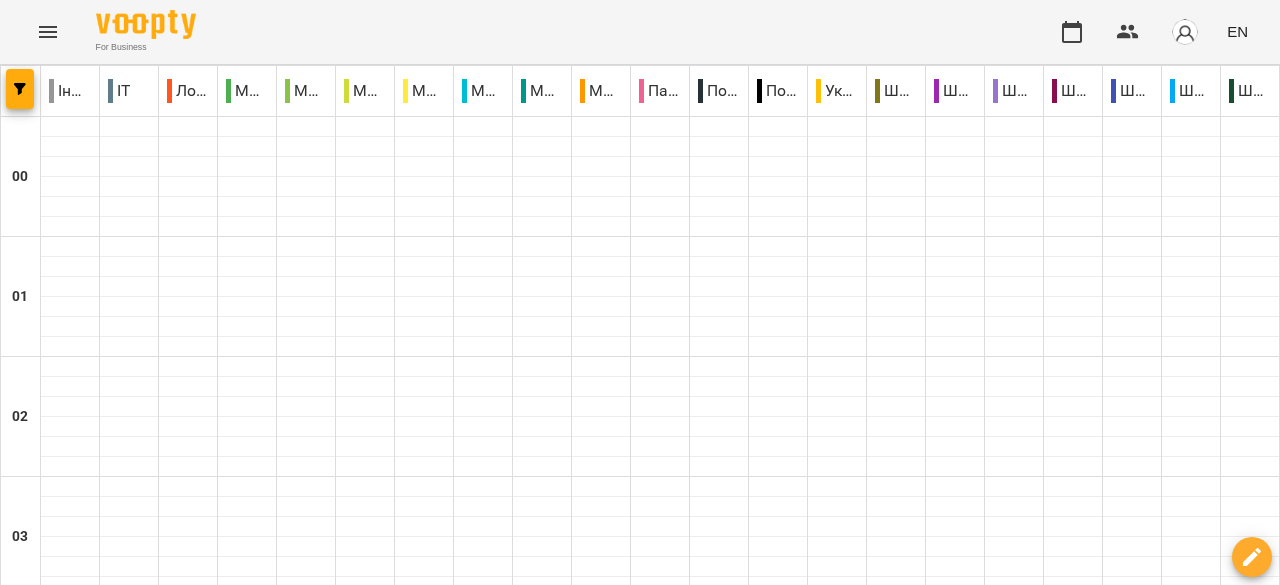 click 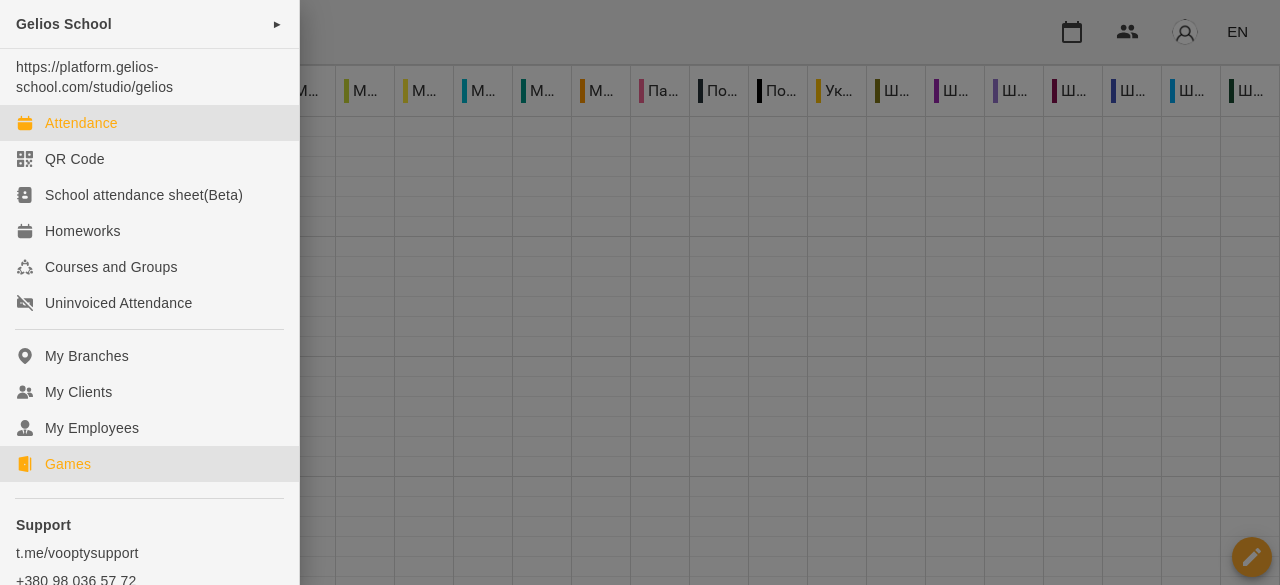 click on "Games" at bounding box center (68, 464) 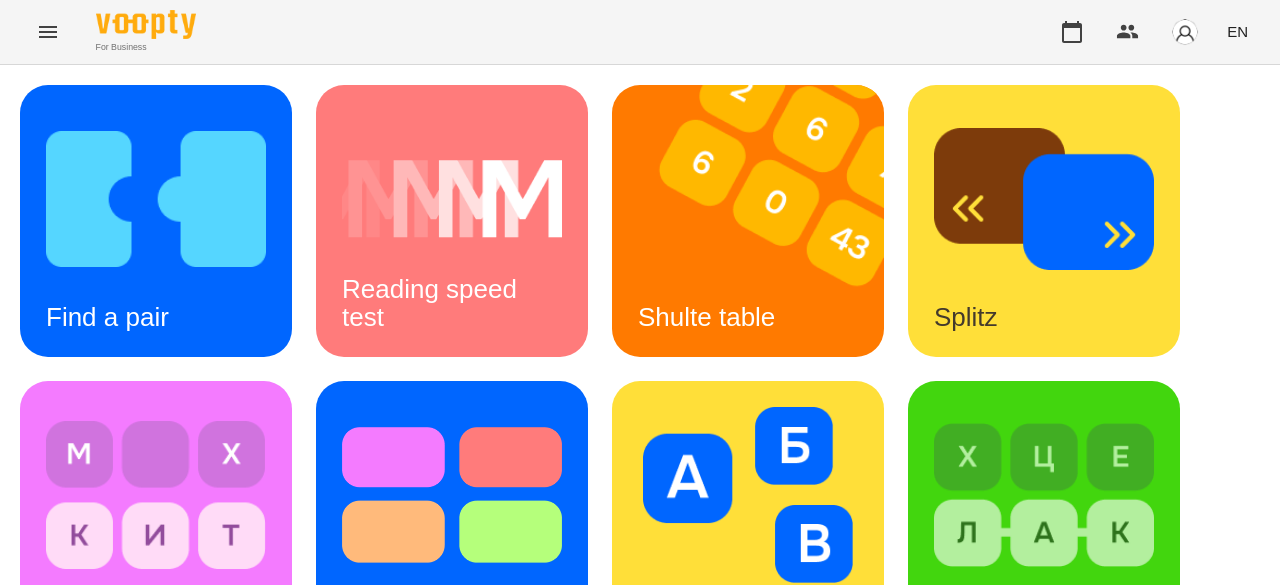 scroll, scrollTop: 0, scrollLeft: 0, axis: both 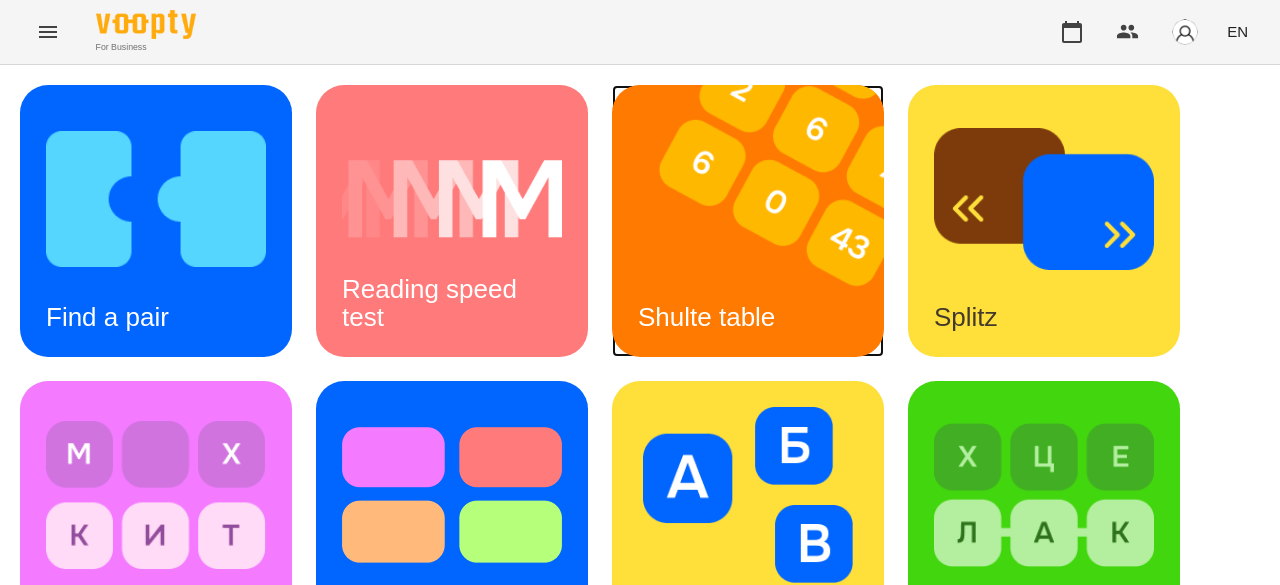 click at bounding box center (760, 221) 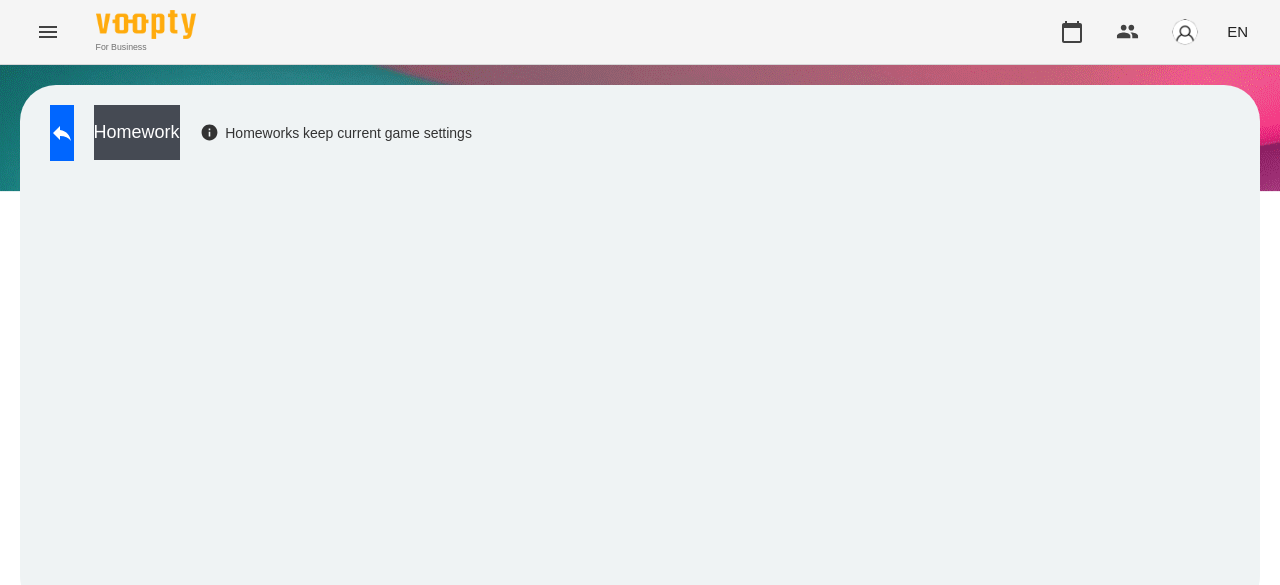 scroll, scrollTop: 26, scrollLeft: 0, axis: vertical 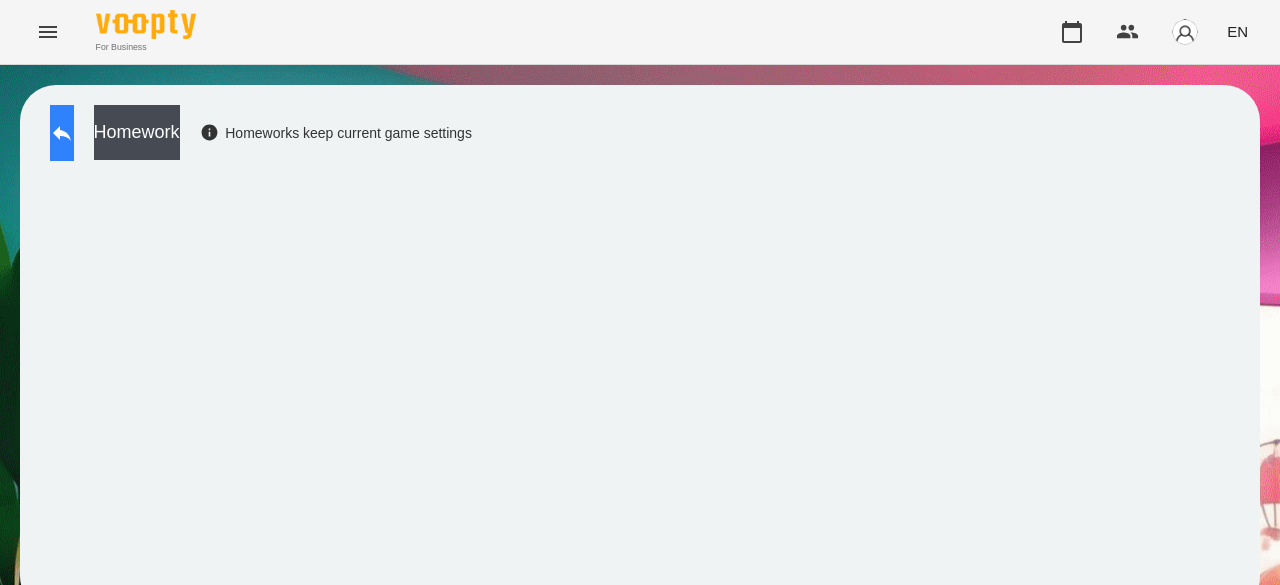 click 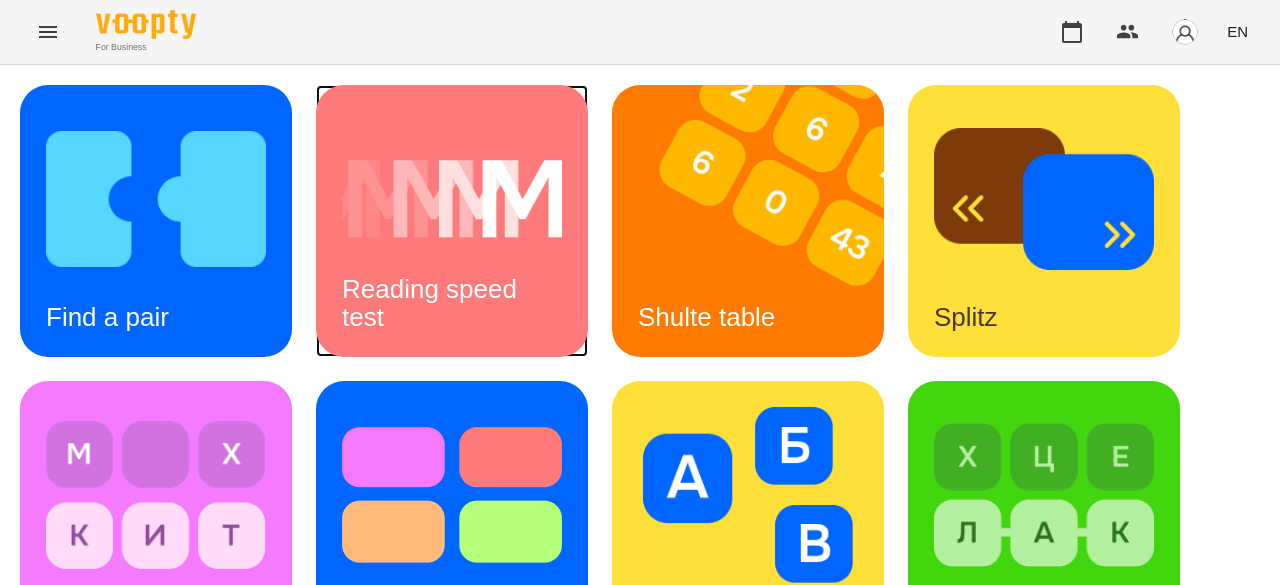 click on "Reading speed test" at bounding box center [433, 302] 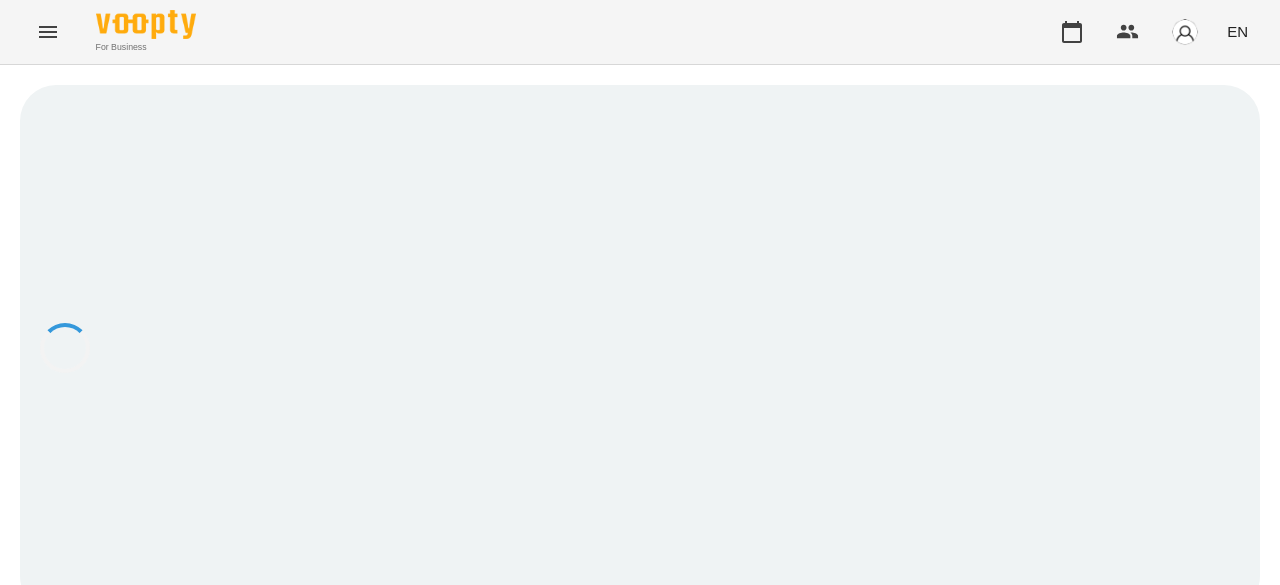scroll, scrollTop: 2, scrollLeft: 0, axis: vertical 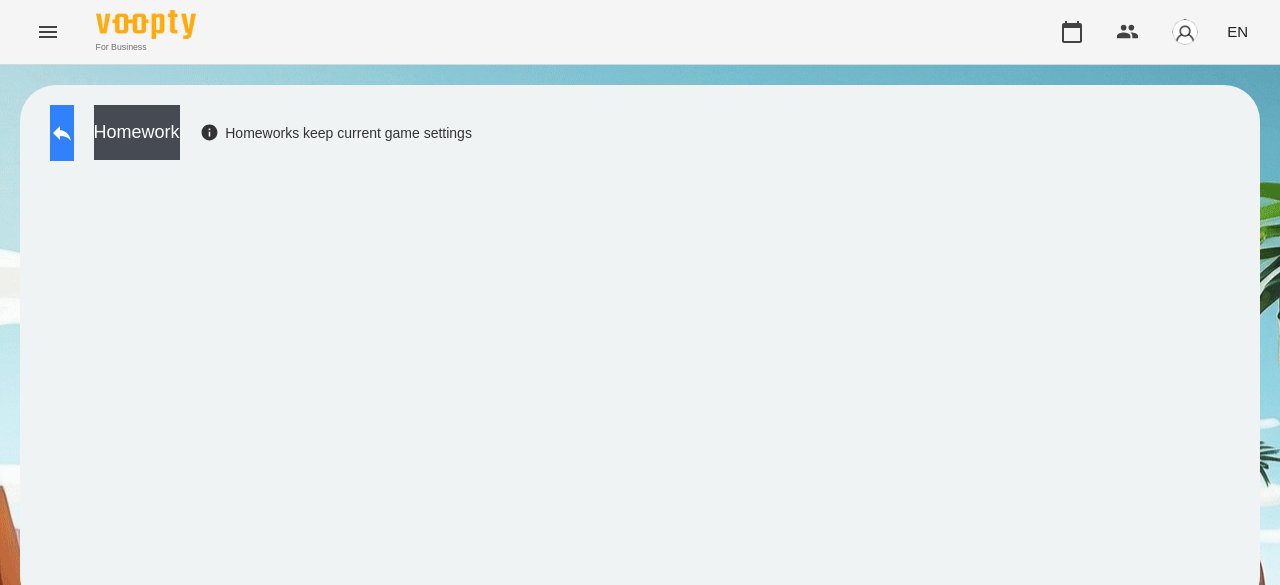 click 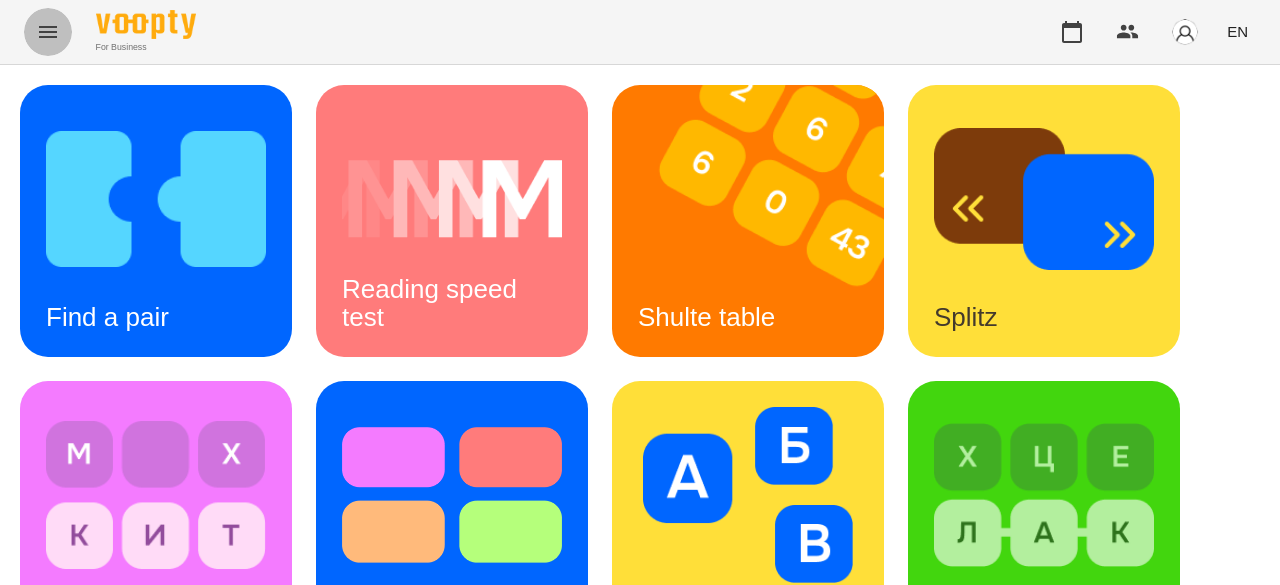 click 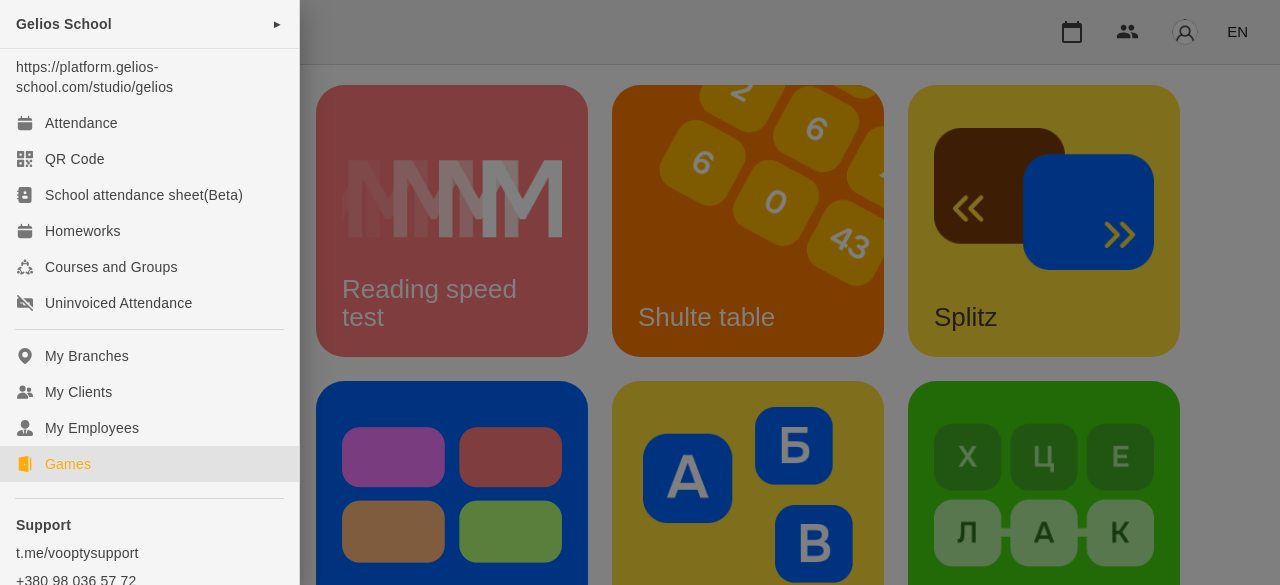 click at bounding box center (640, 292) 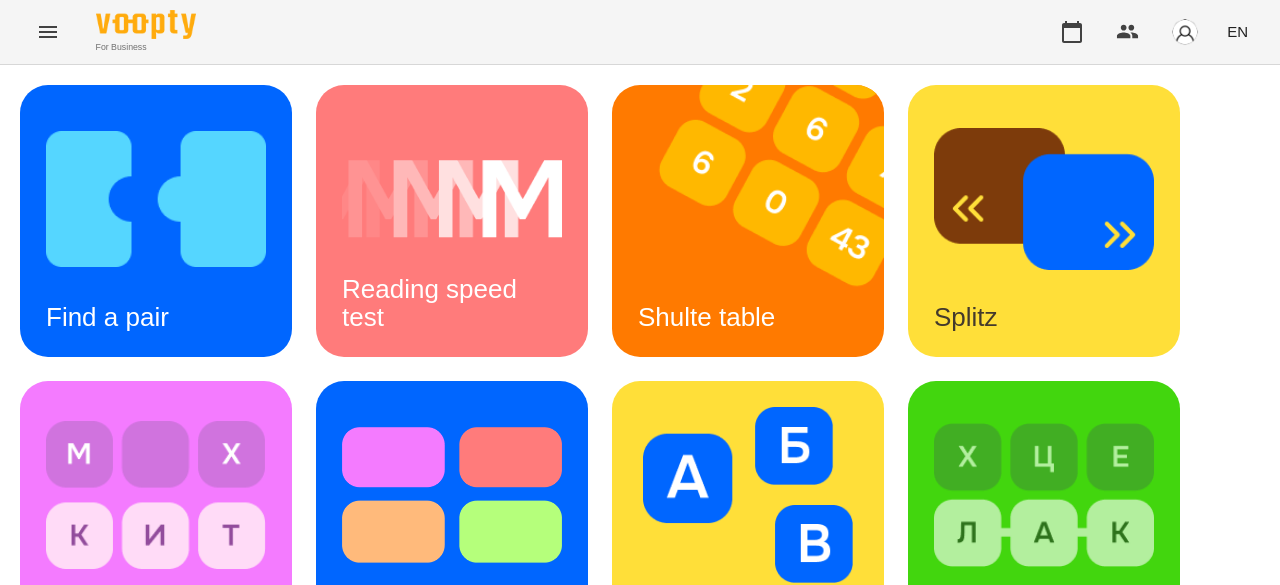 scroll, scrollTop: 602, scrollLeft: 0, axis: vertical 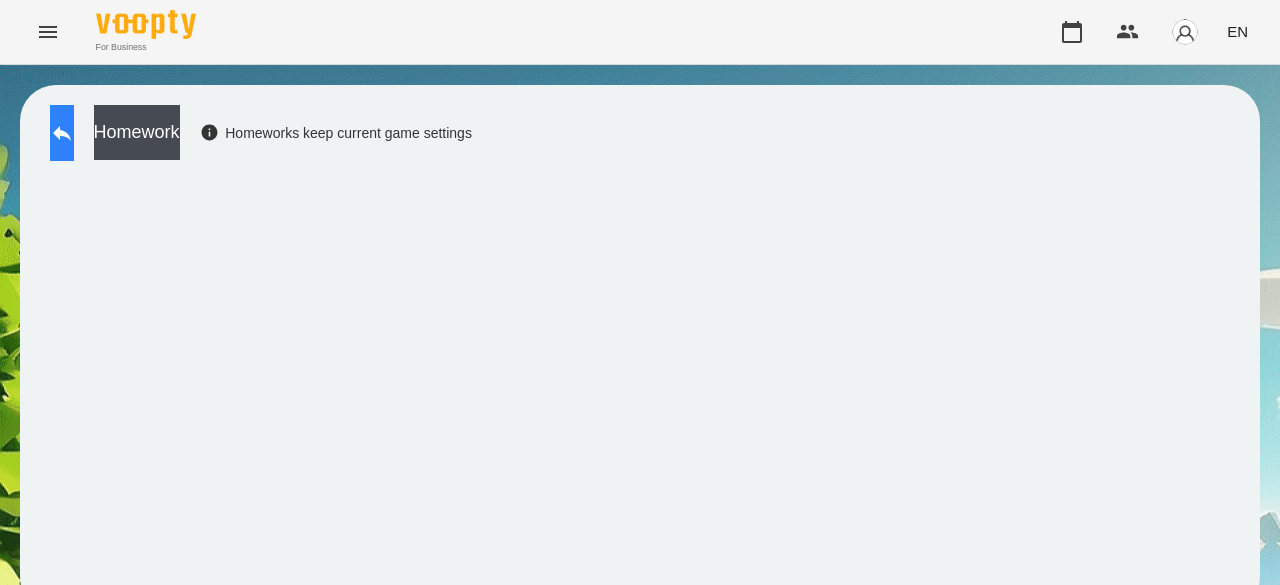 click at bounding box center [62, 133] 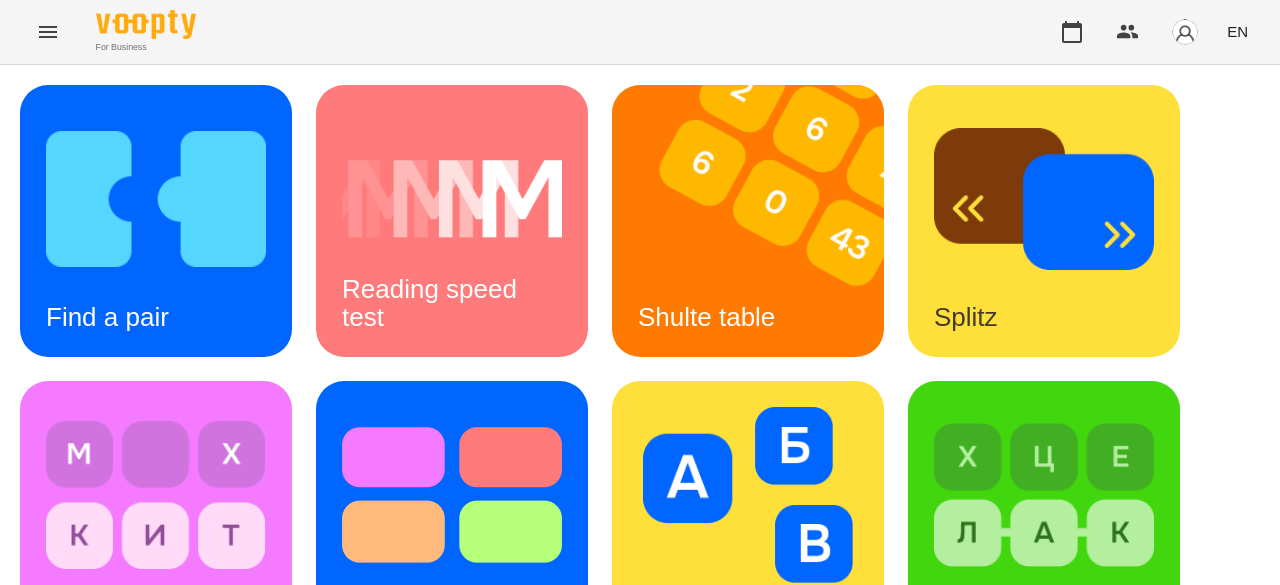 click 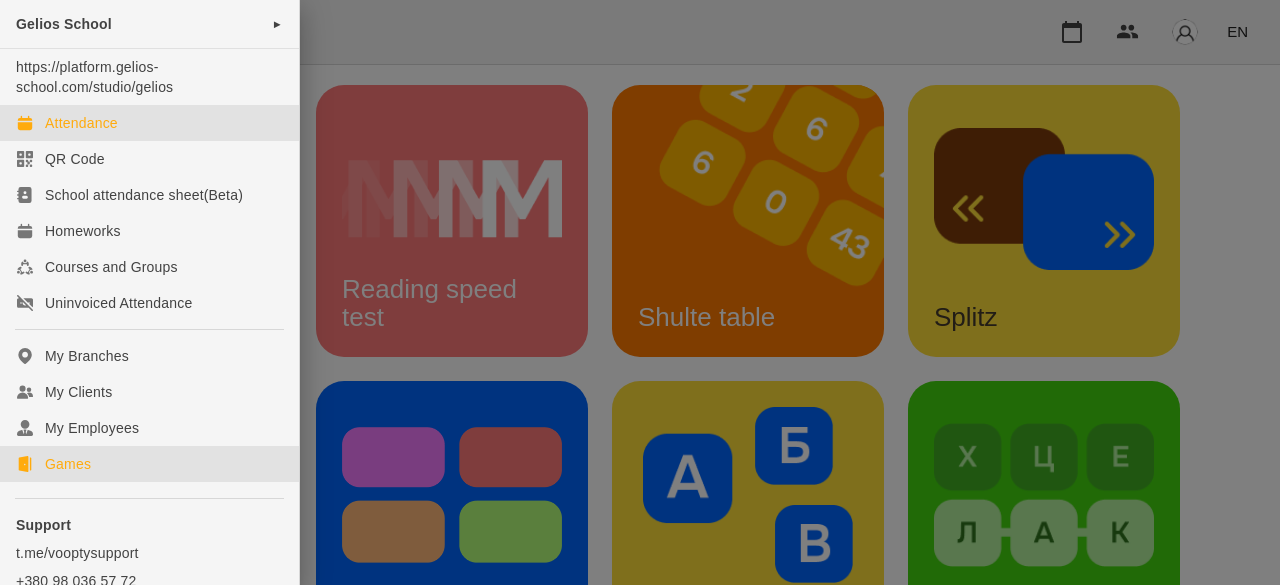 click on "Attendance" at bounding box center (149, 123) 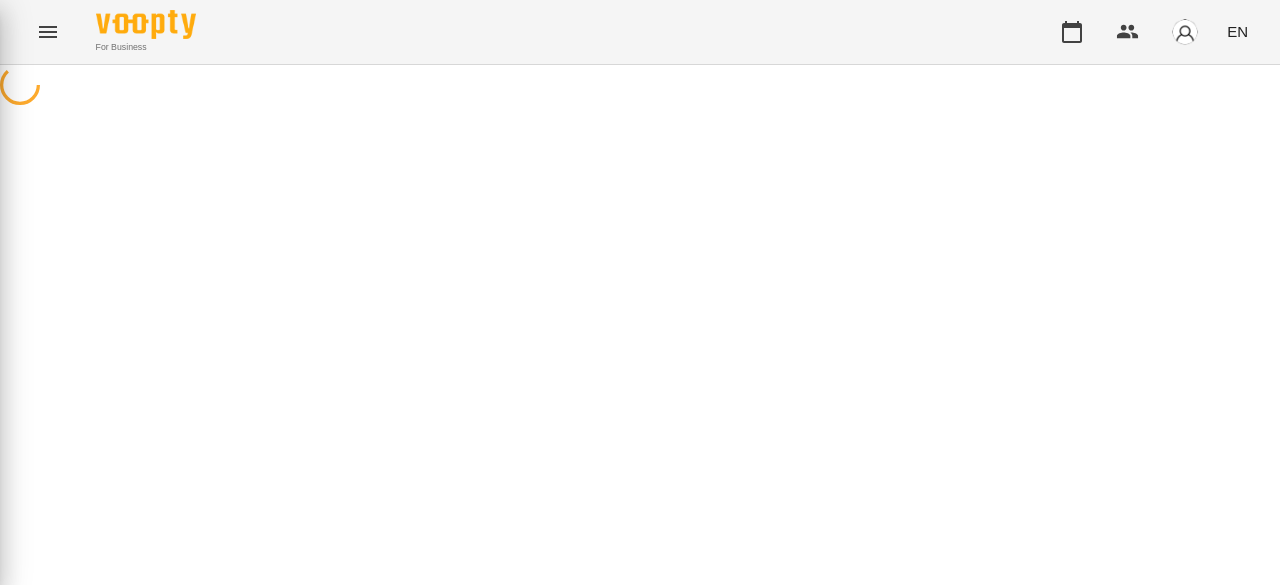 scroll, scrollTop: 0, scrollLeft: 0, axis: both 